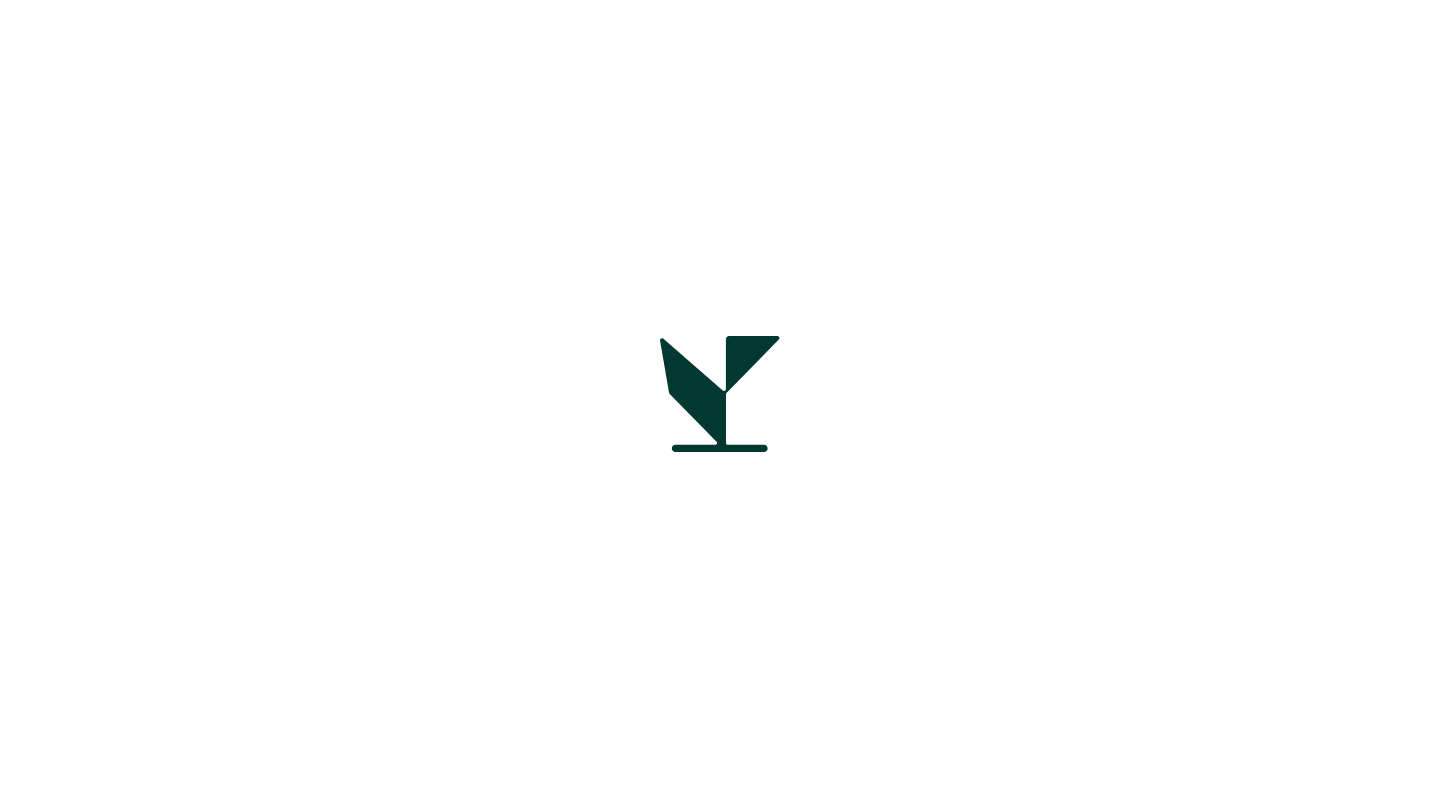 scroll, scrollTop: 0, scrollLeft: 0, axis: both 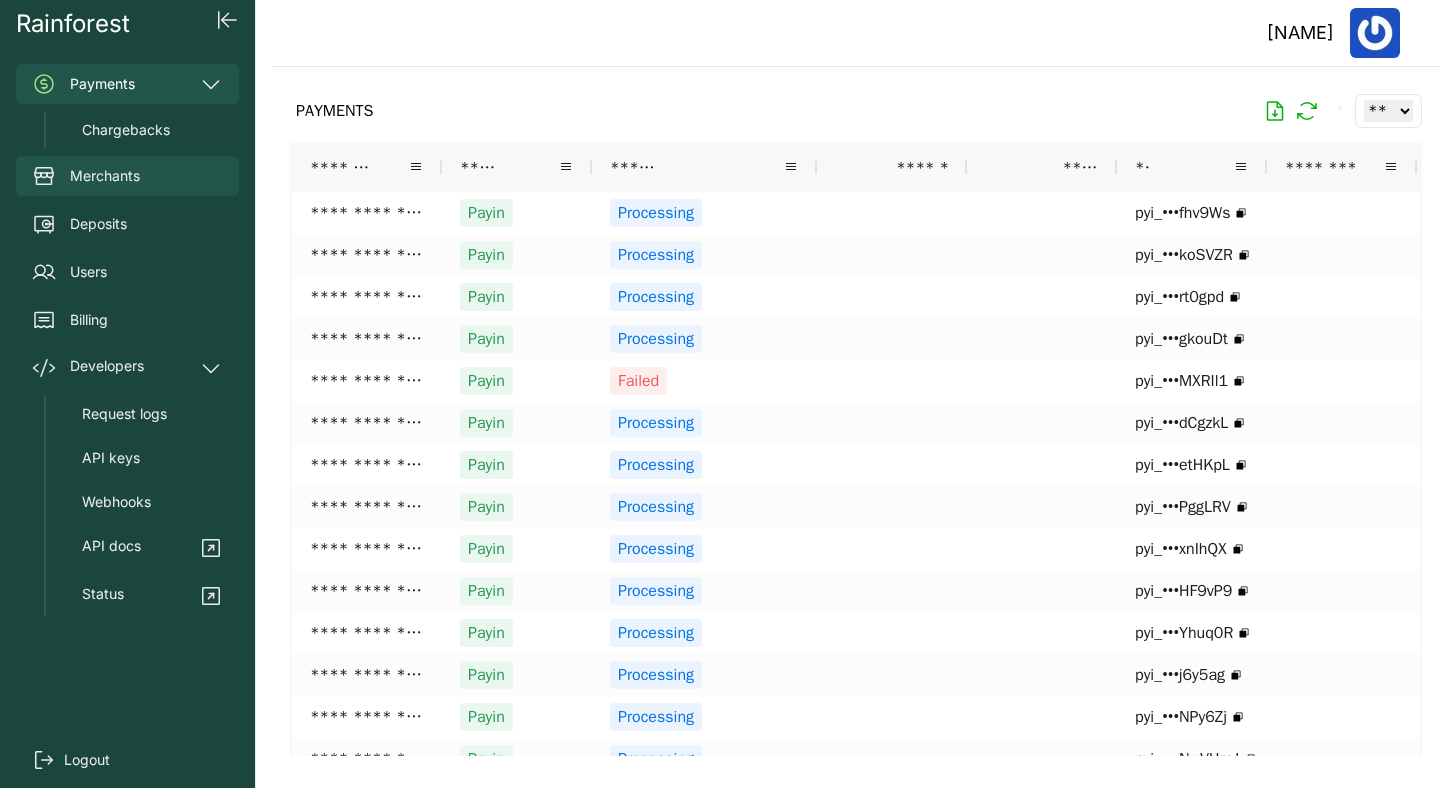 click on "Merchants" at bounding box center [105, 176] 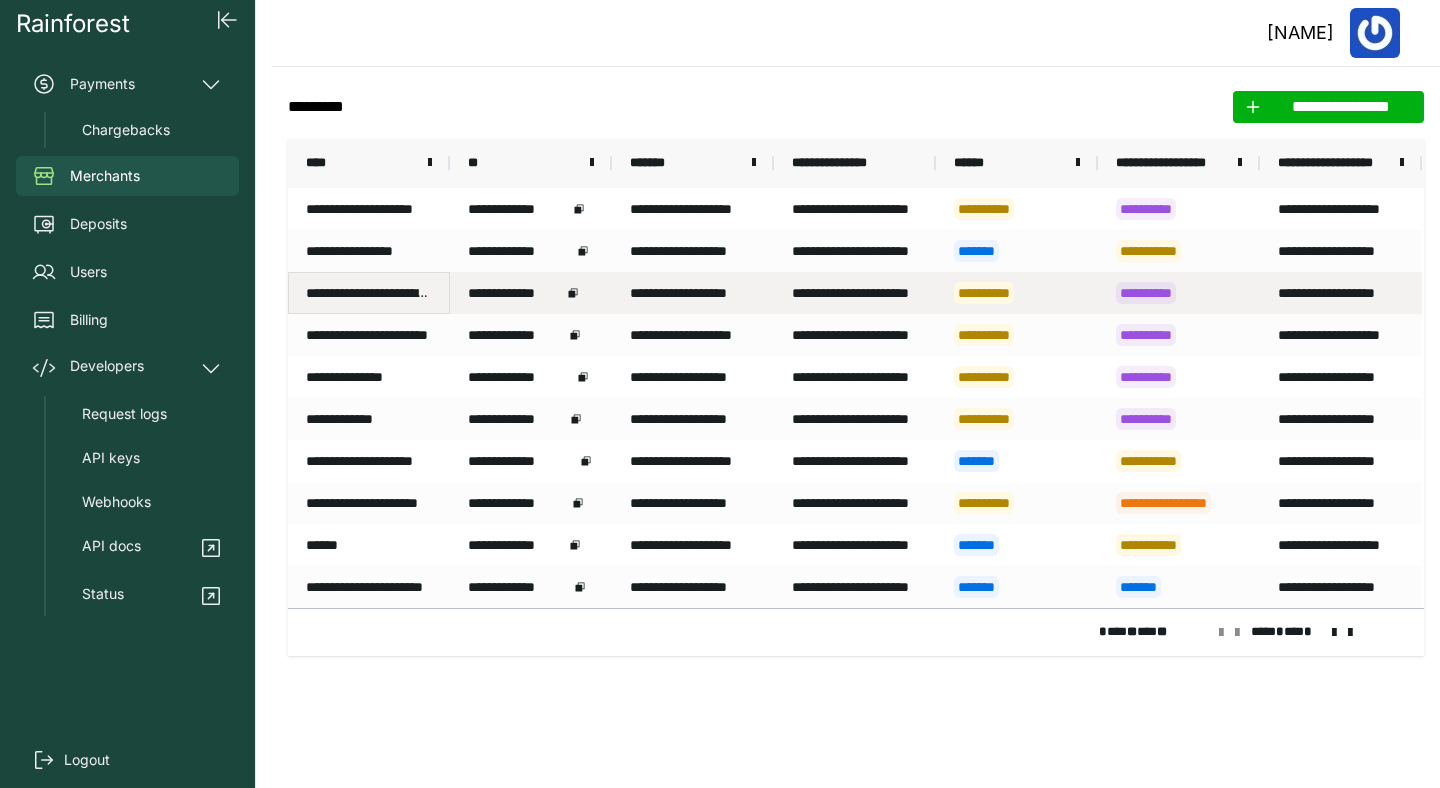 click on "**********" at bounding box center (369, 293) 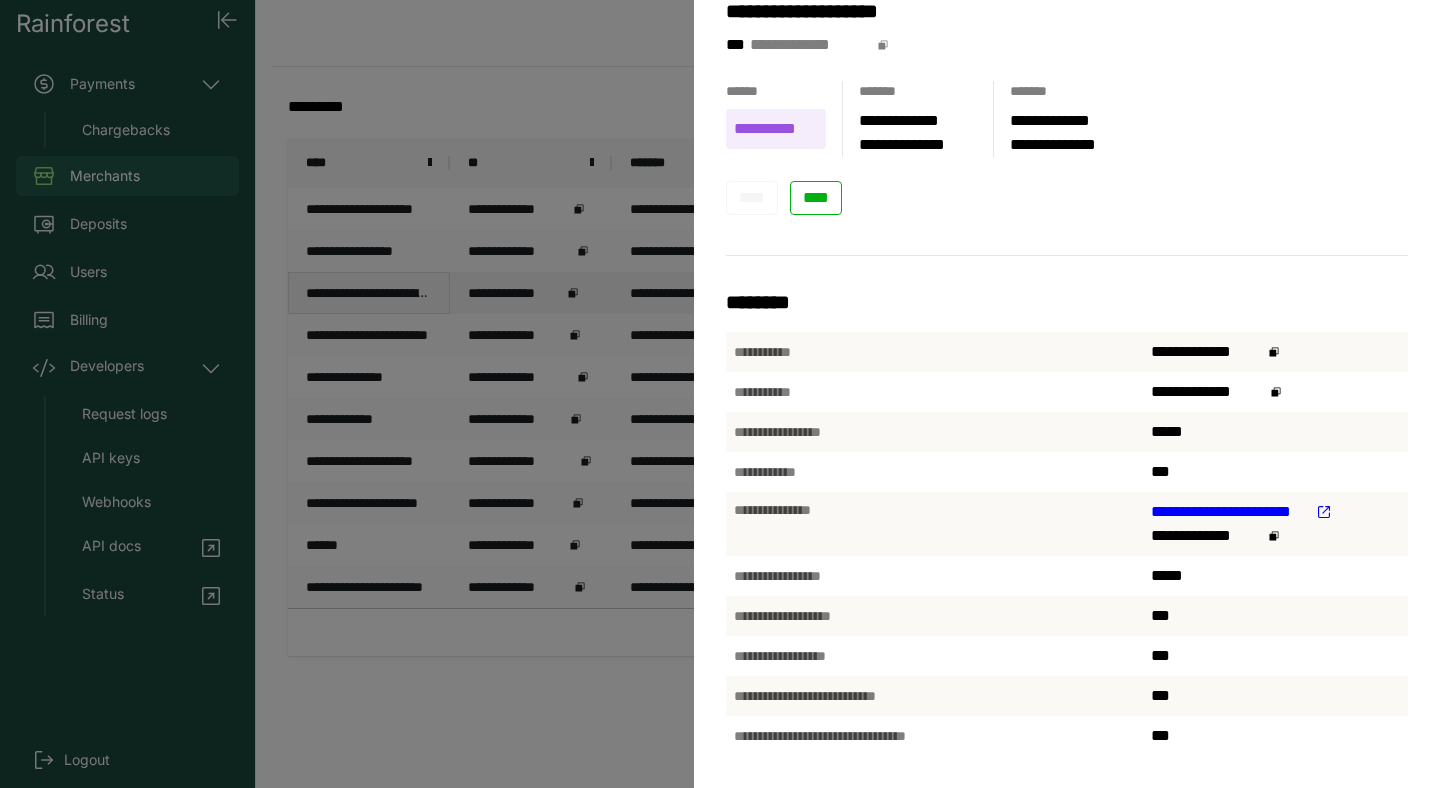 scroll, scrollTop: 0, scrollLeft: 0, axis: both 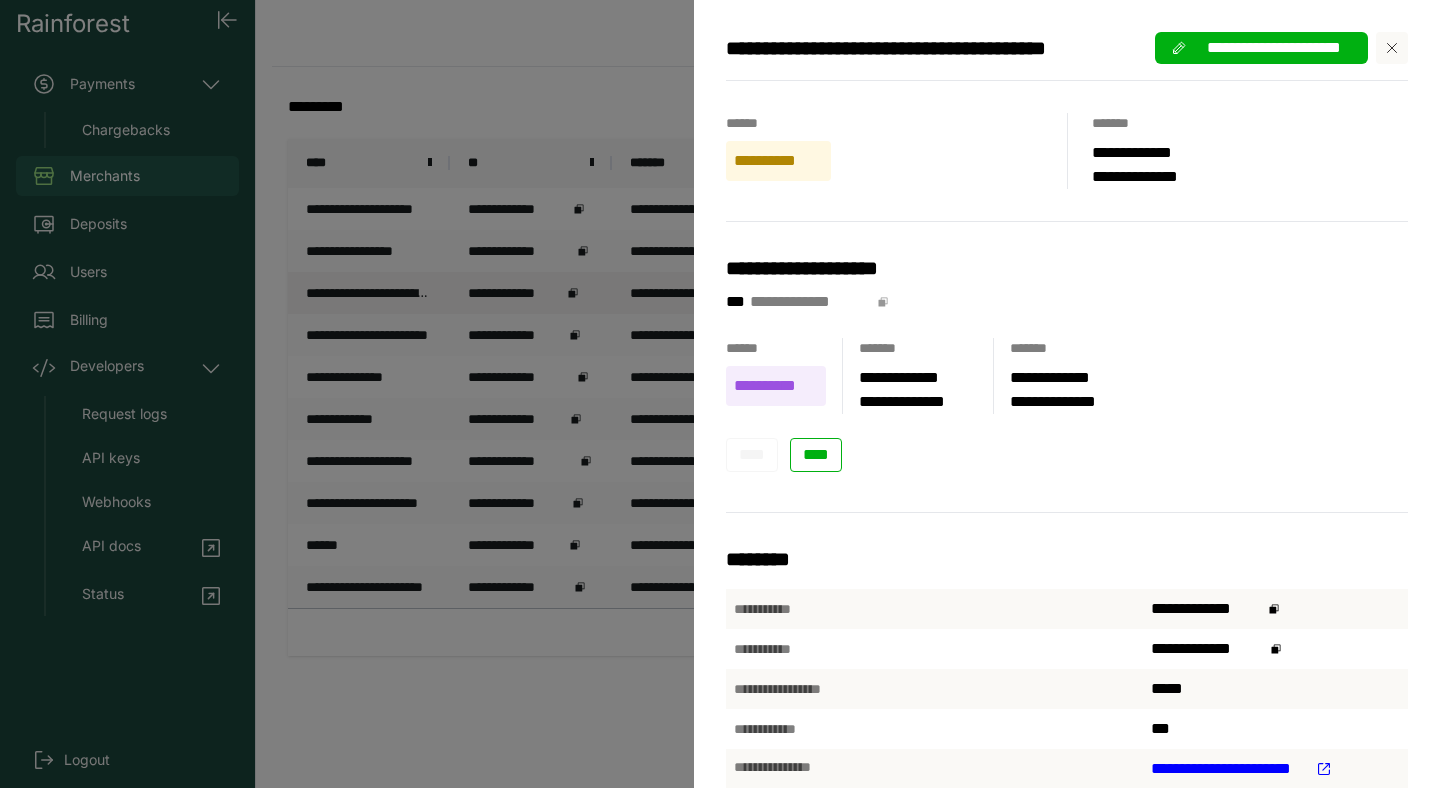 click 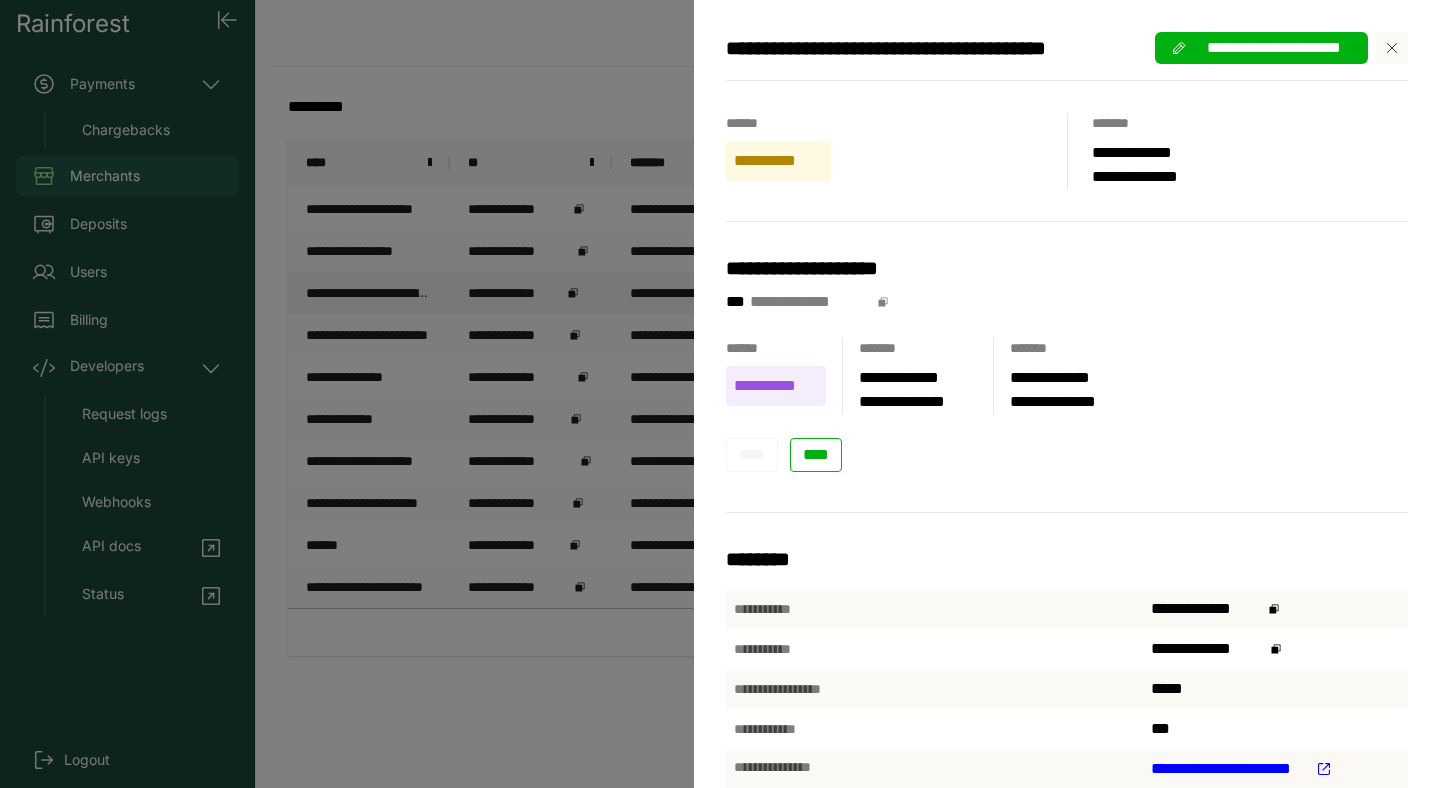 click at bounding box center [1392, 48] 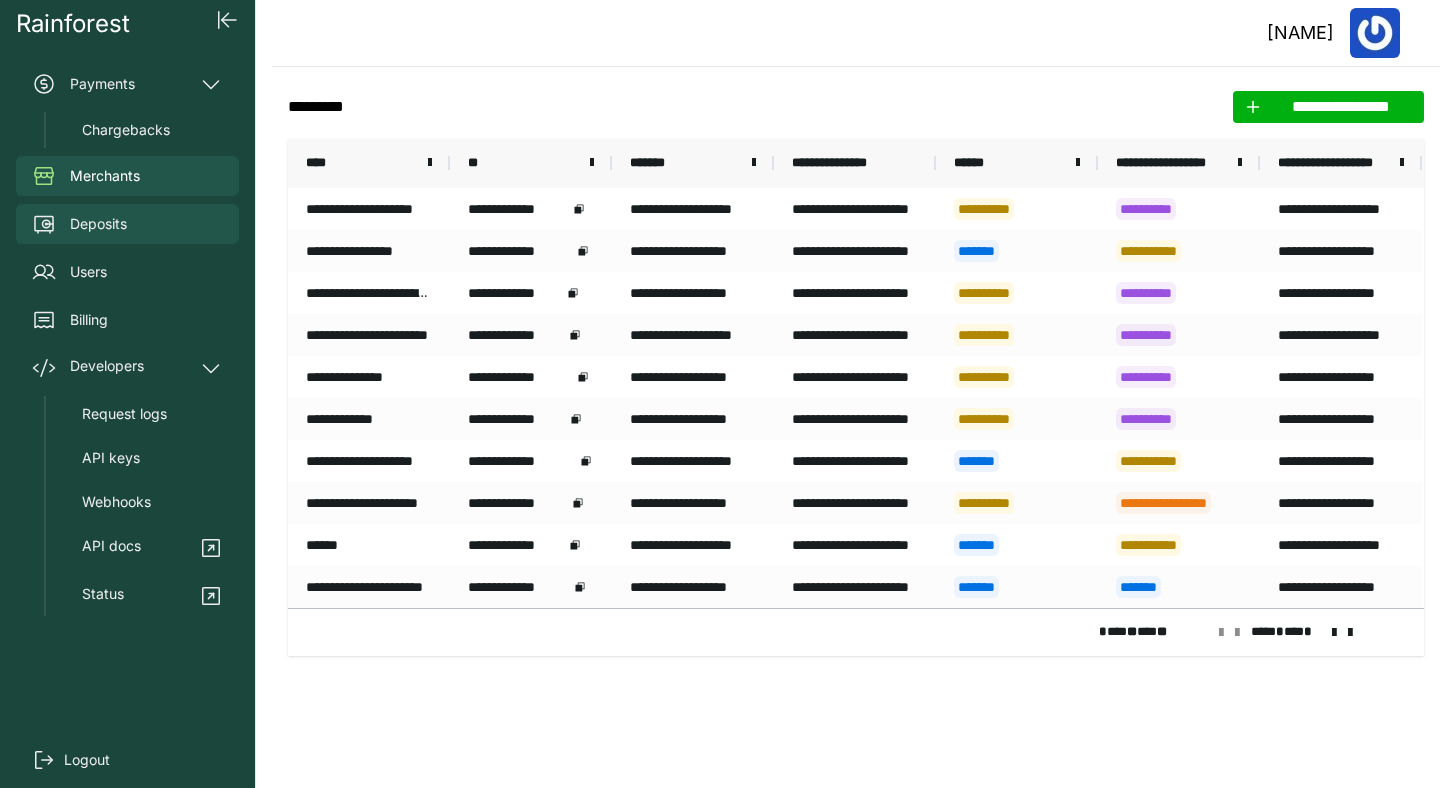 click on "Deposits" at bounding box center [127, 224] 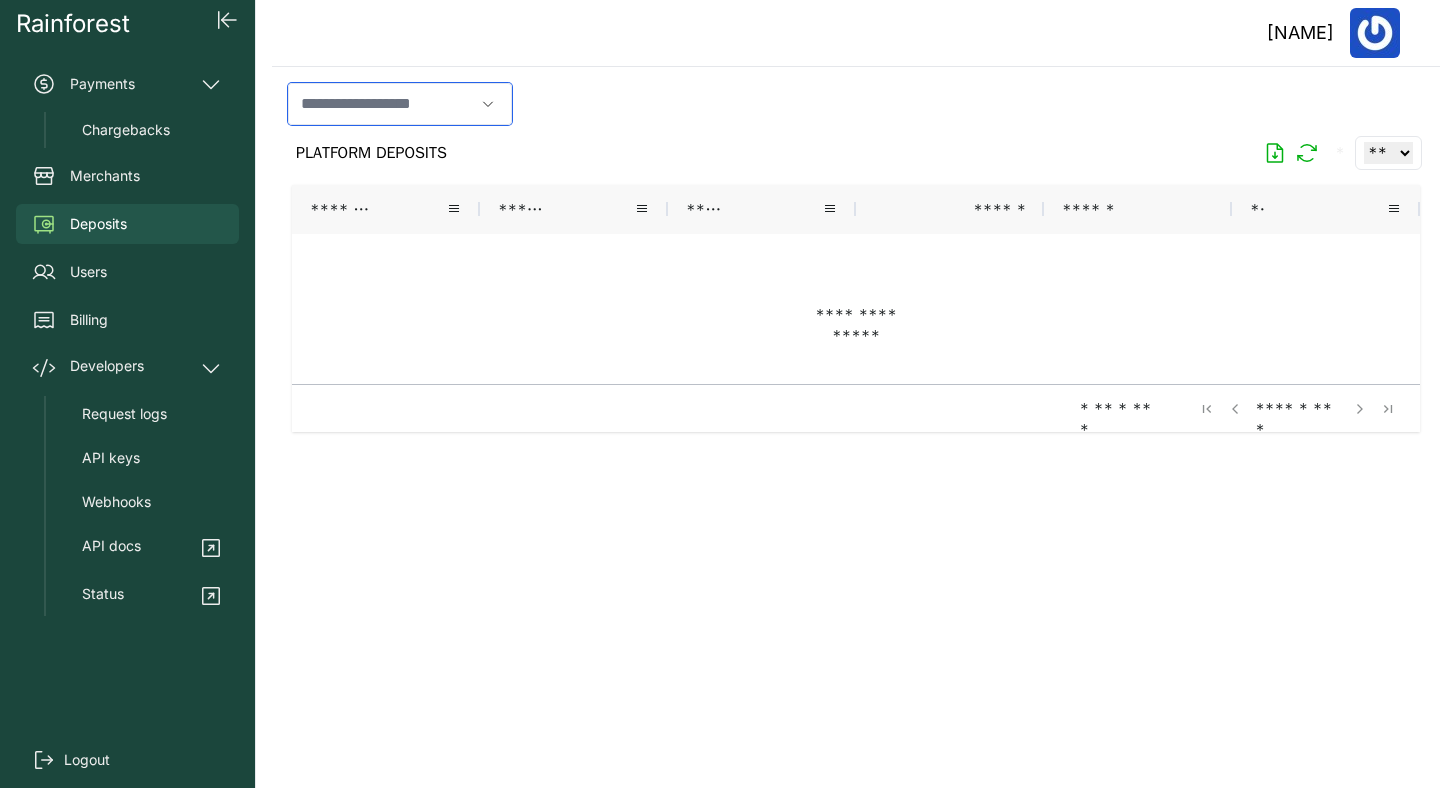 click at bounding box center (381, 104) 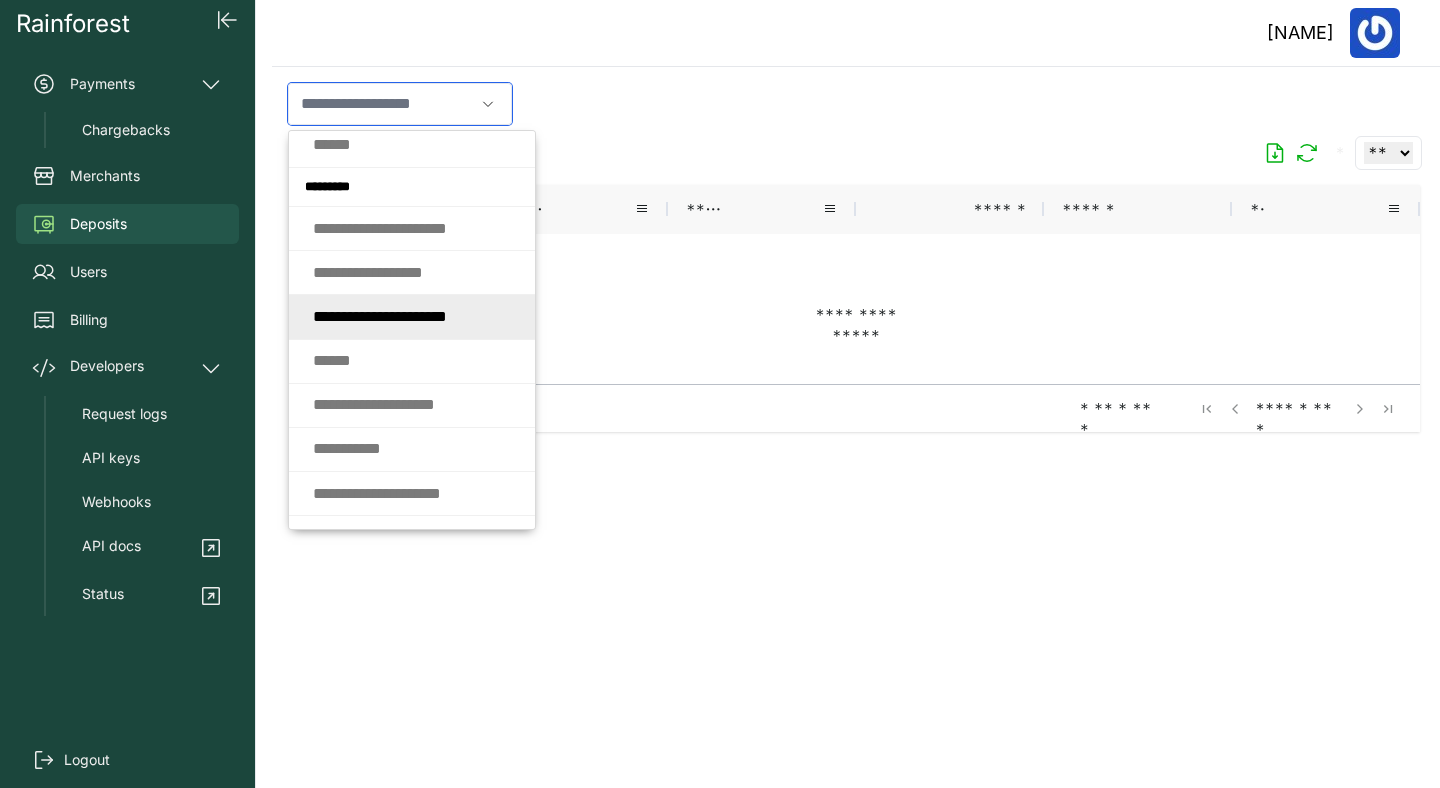 scroll, scrollTop: 53, scrollLeft: 0, axis: vertical 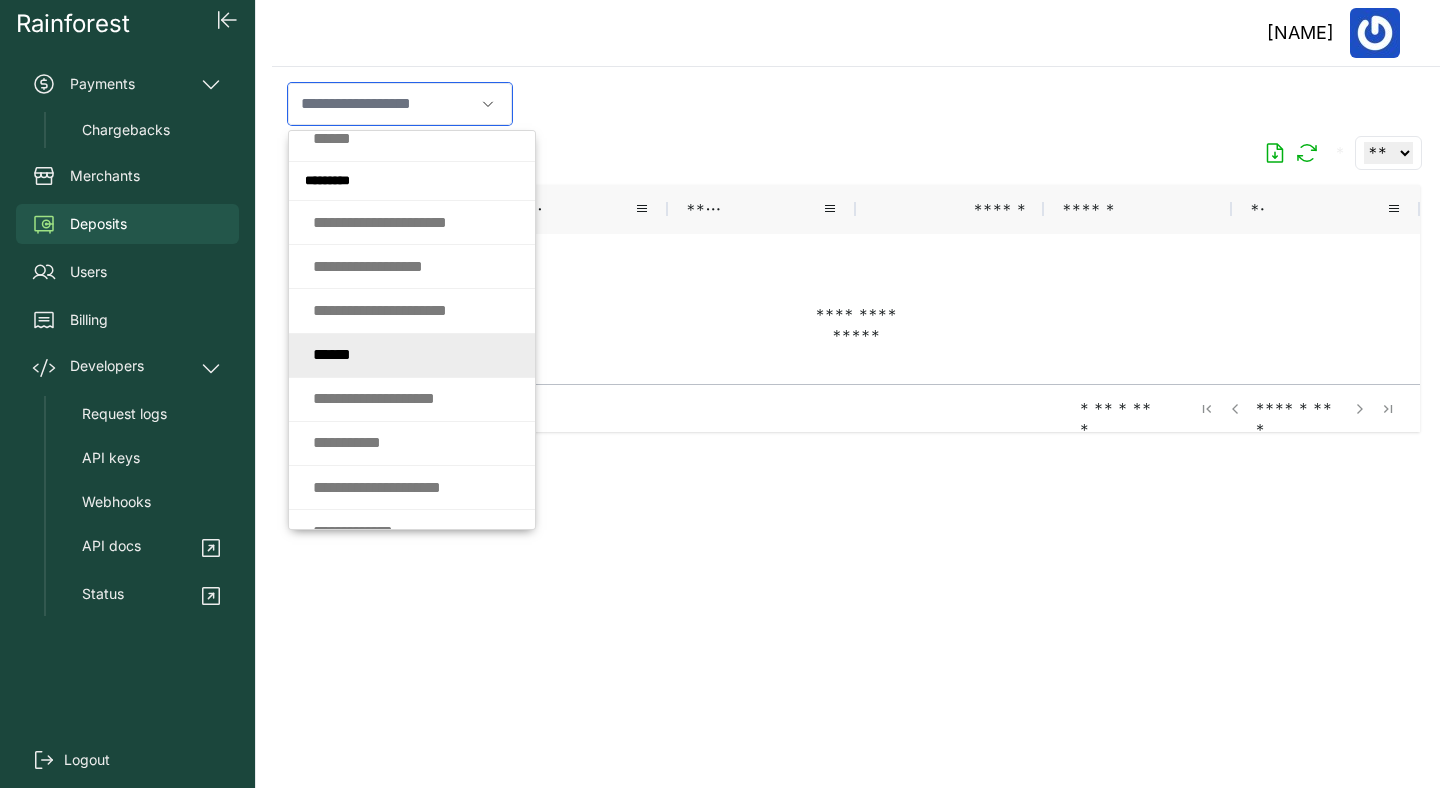 click on "* * * * * *" 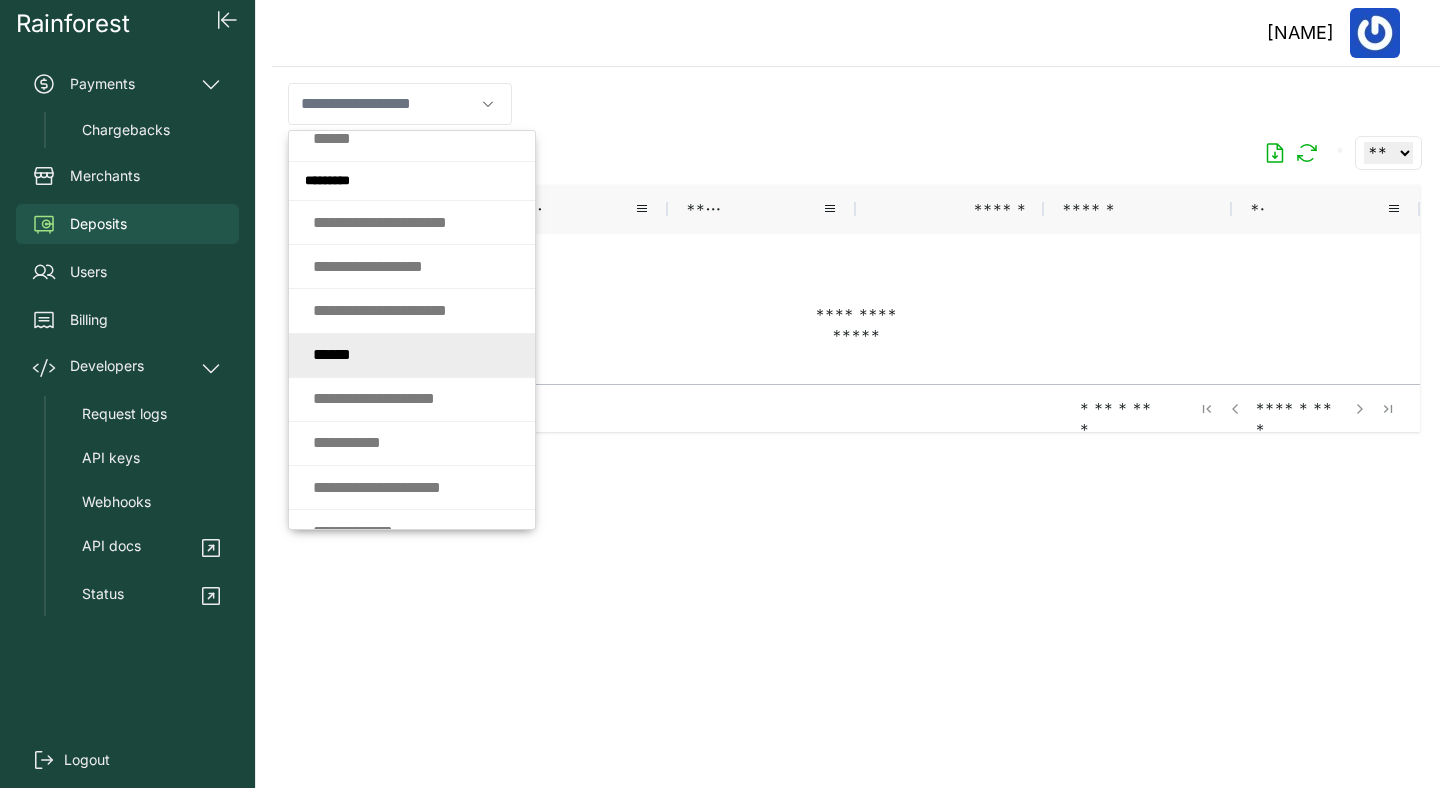 type on "******" 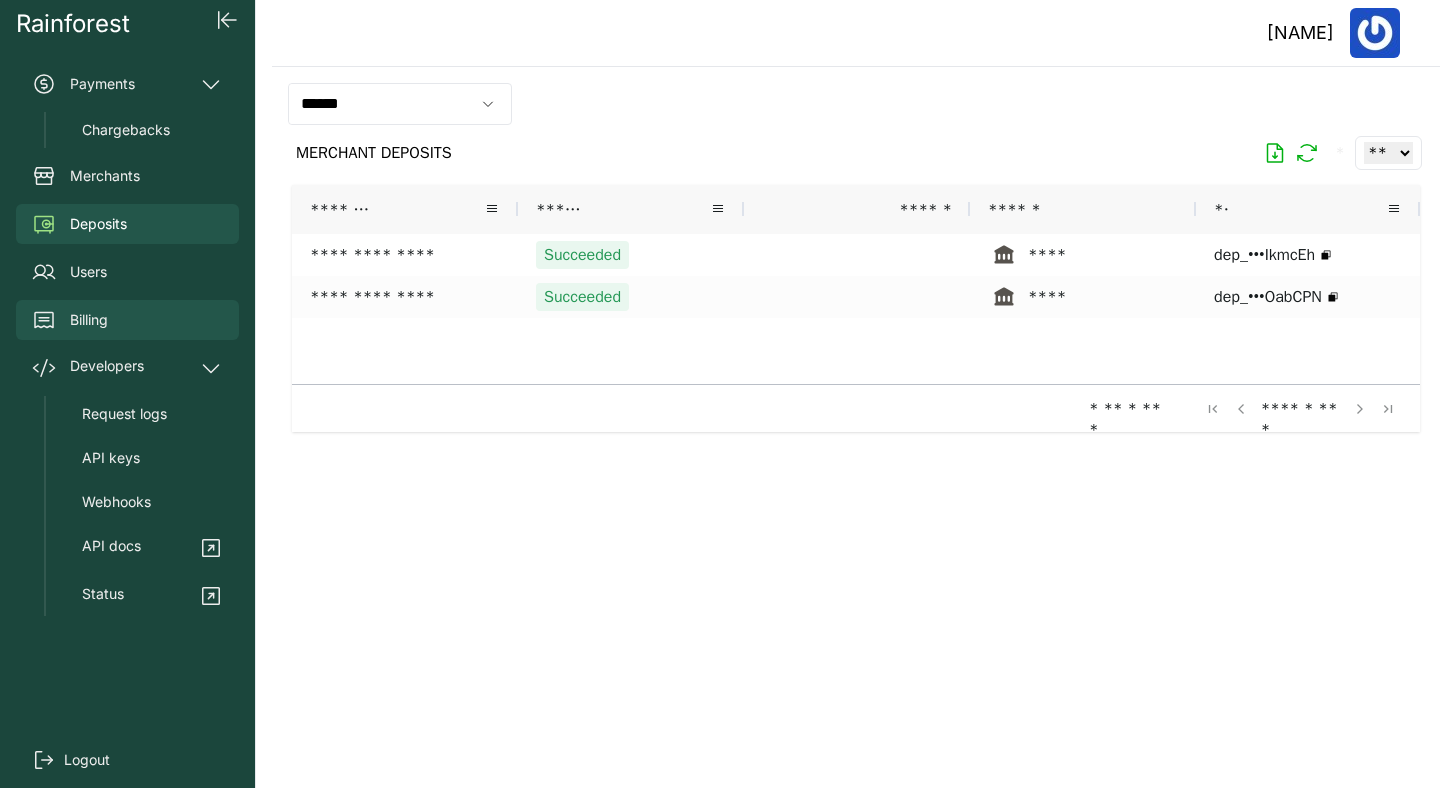 click on "Billing" at bounding box center [127, 320] 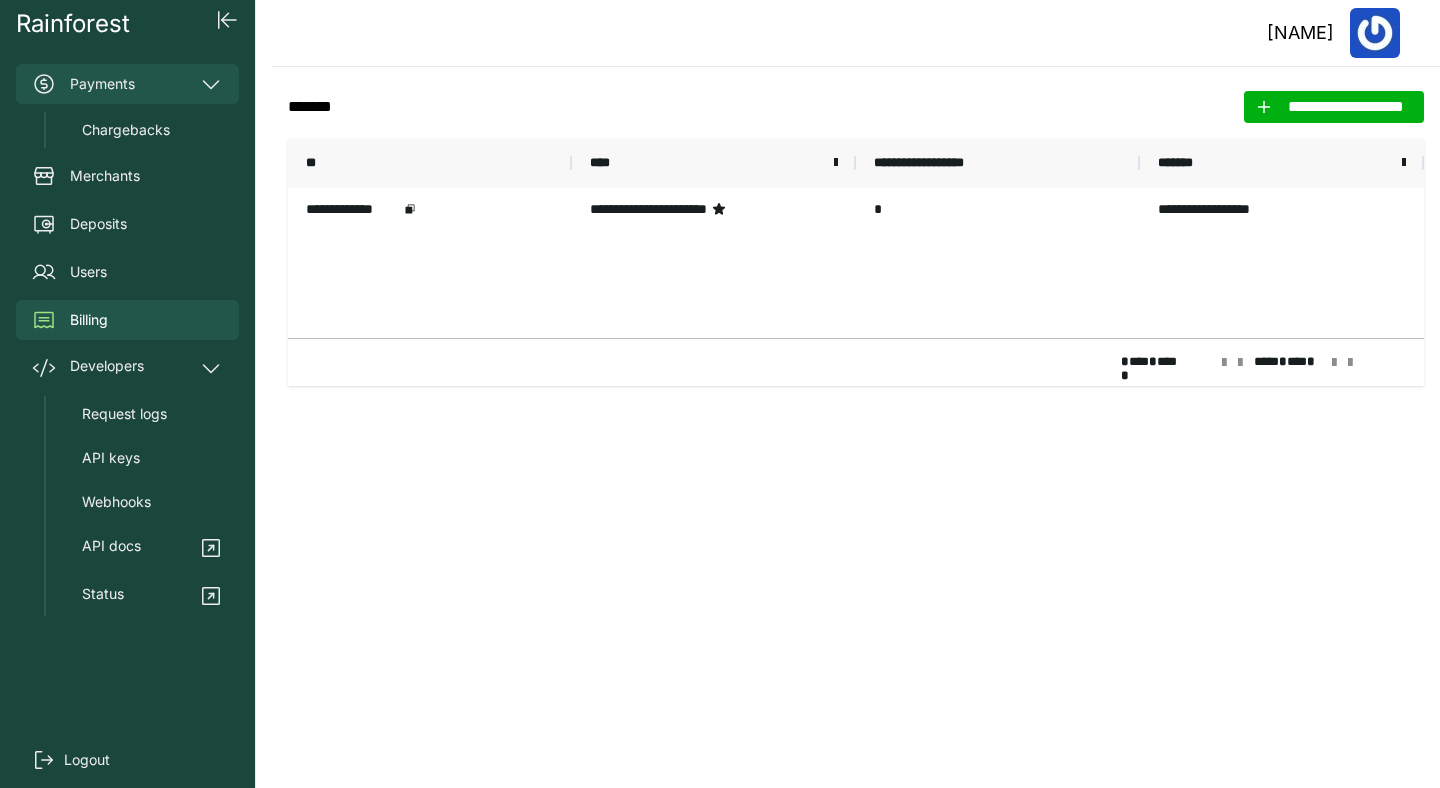 click on "Payments" at bounding box center [127, 84] 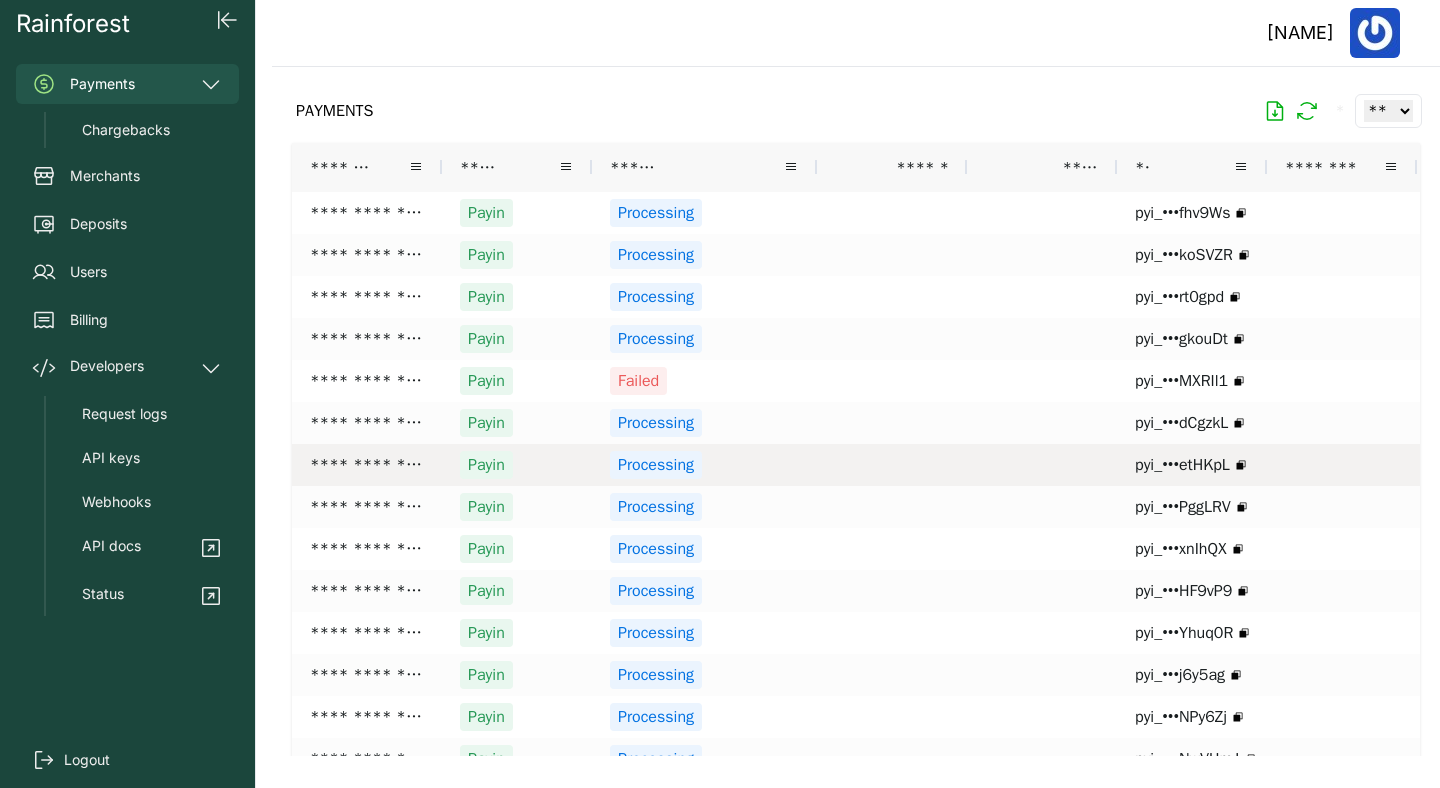scroll, scrollTop: 0, scrollLeft: 62, axis: horizontal 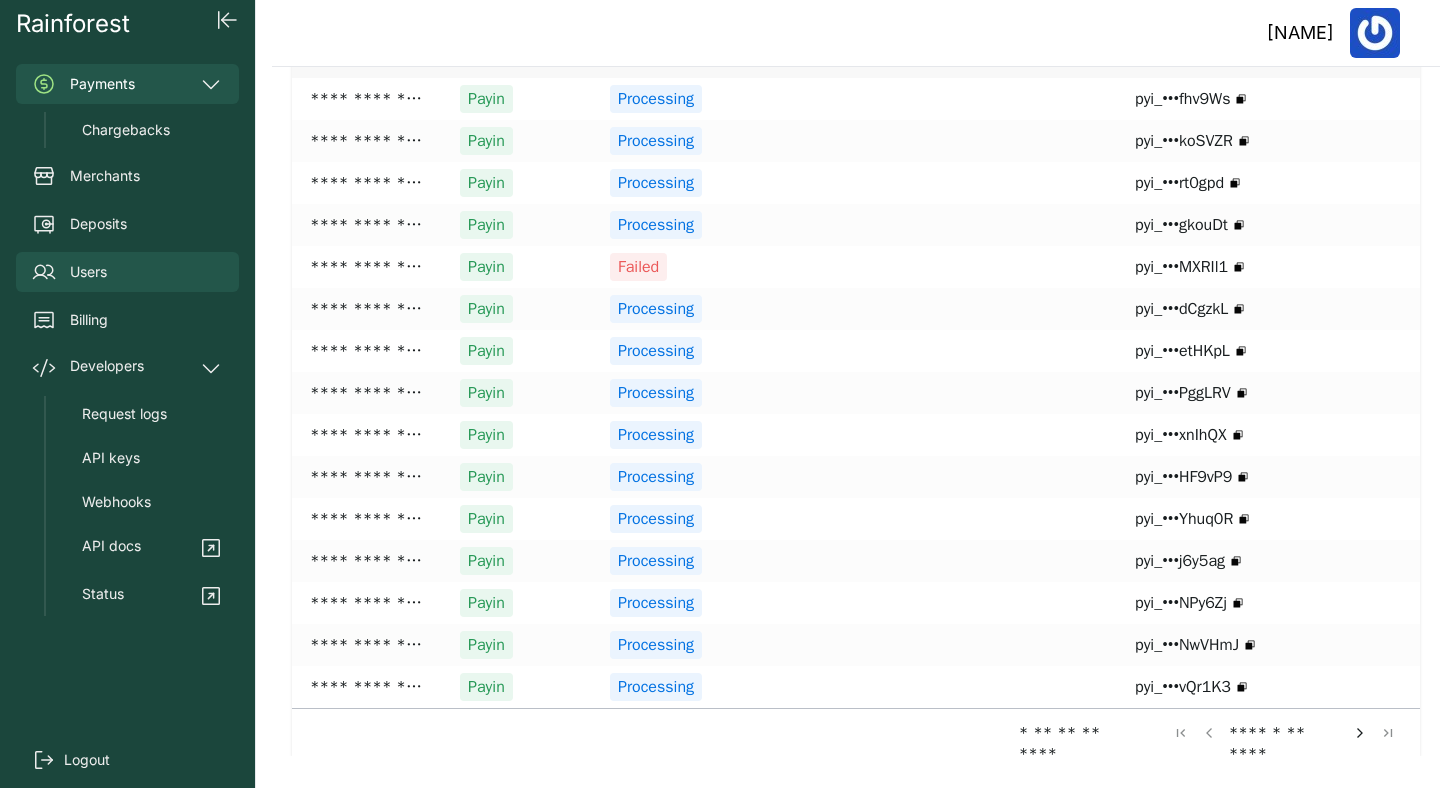 click on "Users" at bounding box center [88, 272] 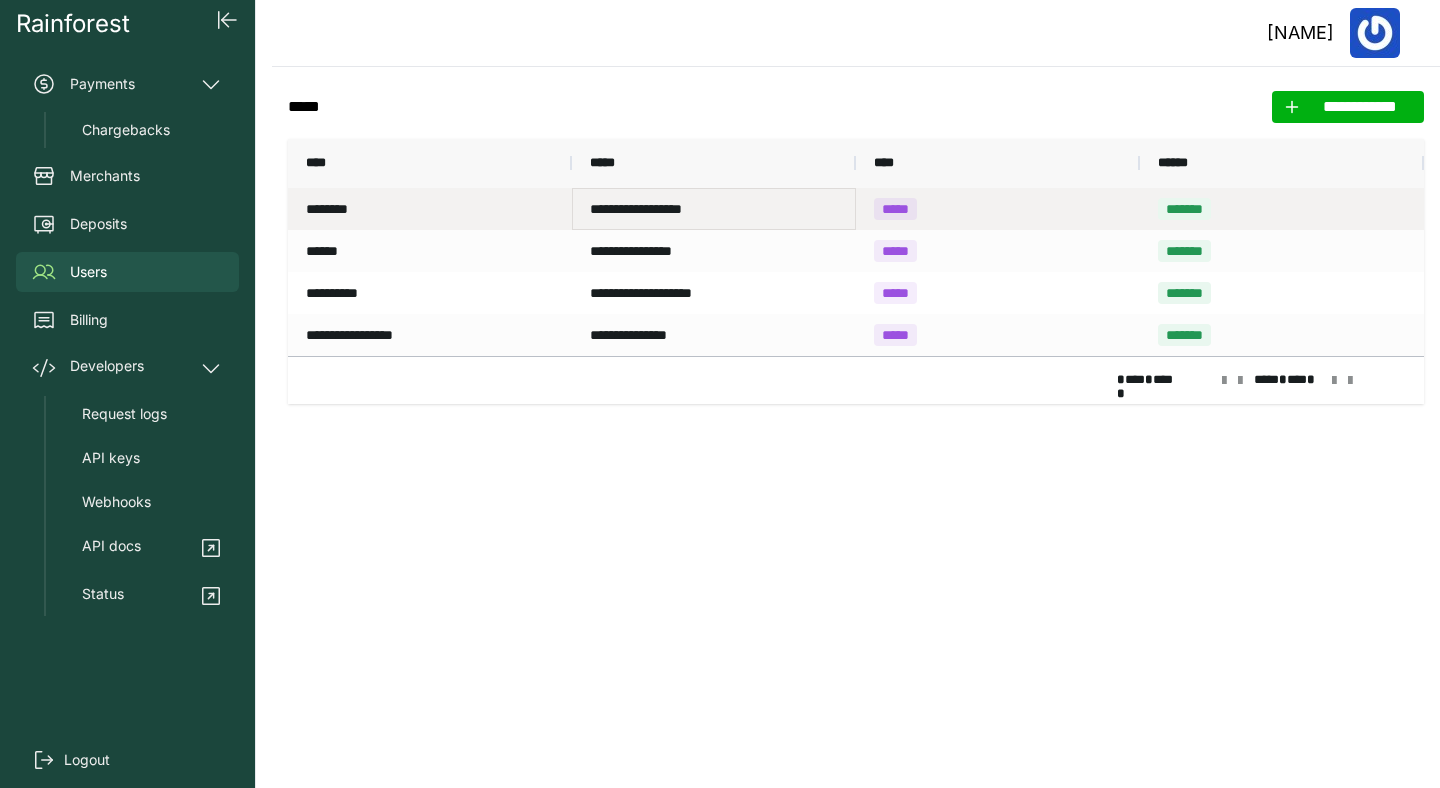 click on "**********" at bounding box center [714, 209] 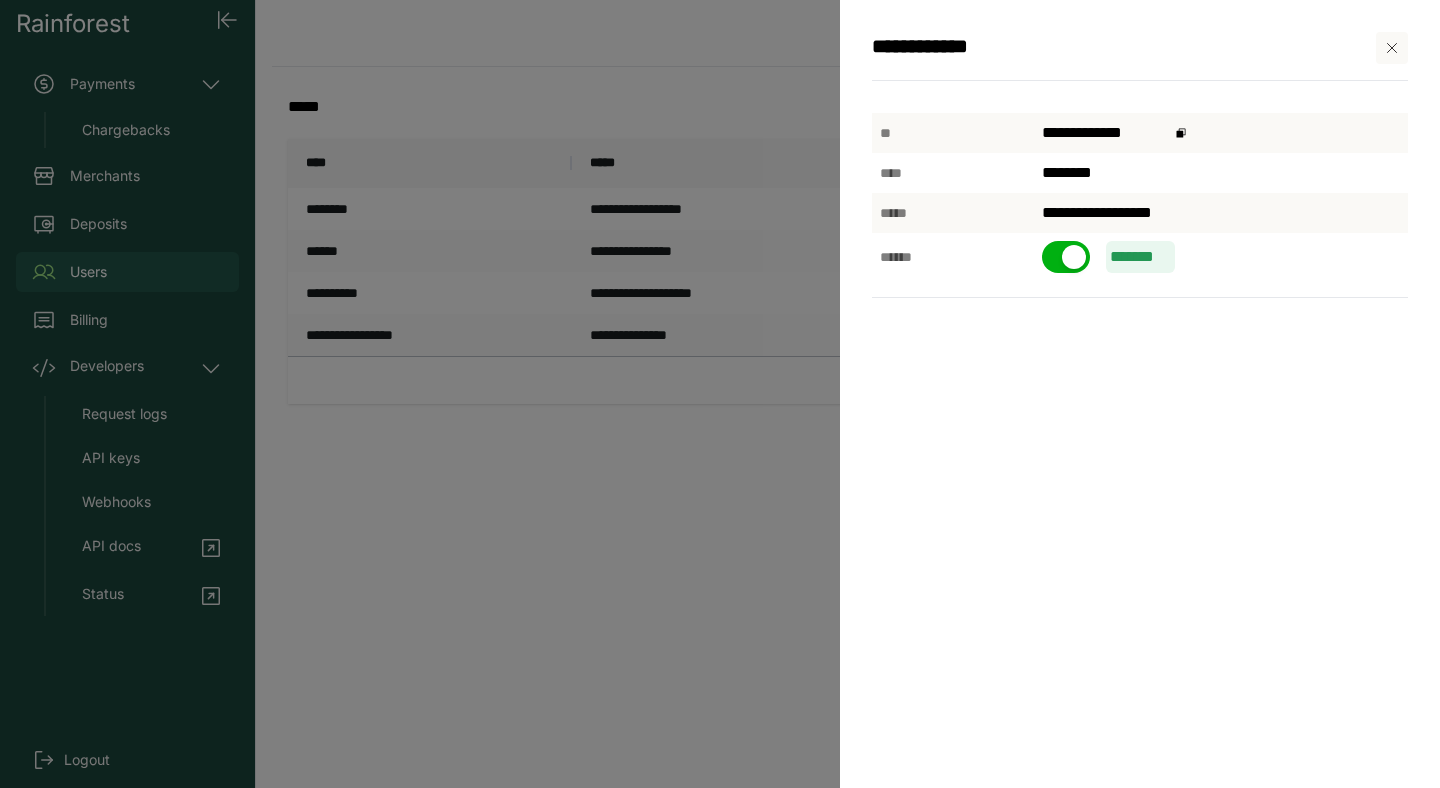 click 